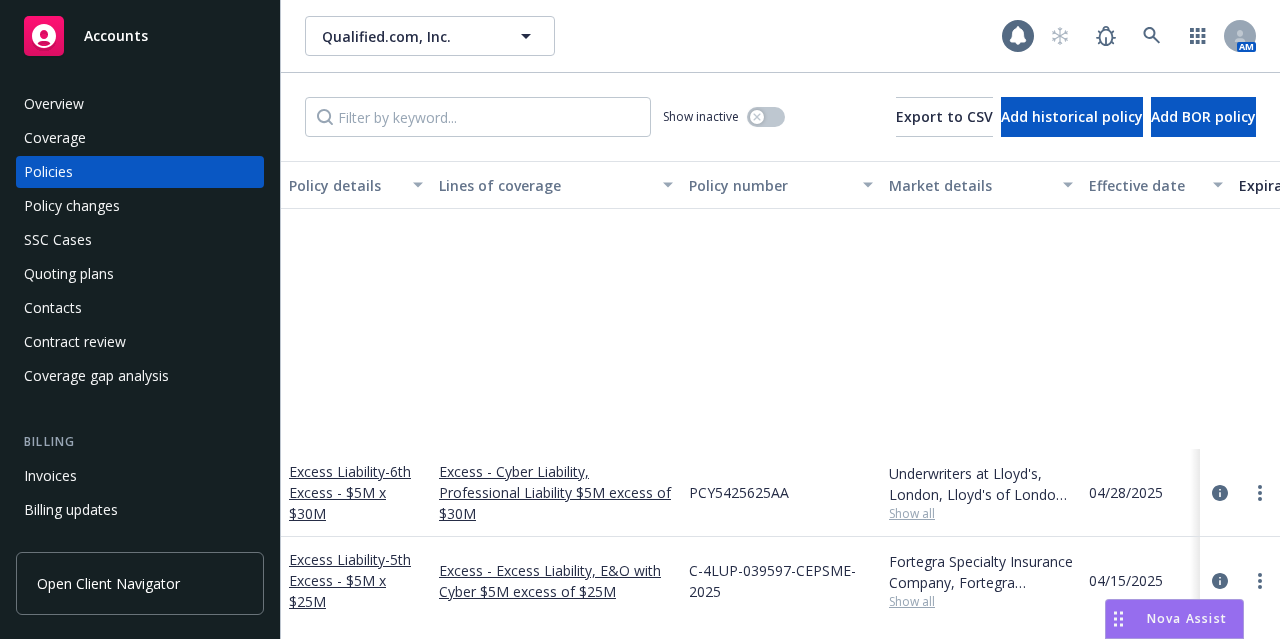 scroll, scrollTop: 0, scrollLeft: 0, axis: both 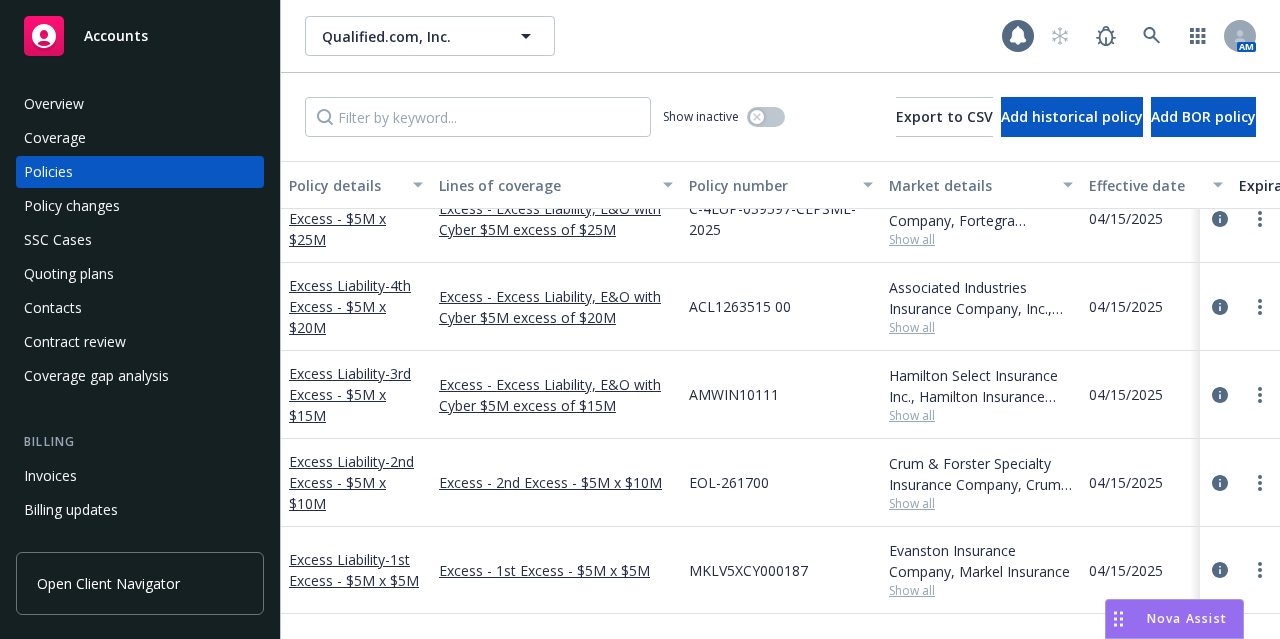click on "Accounts" at bounding box center (140, 36) 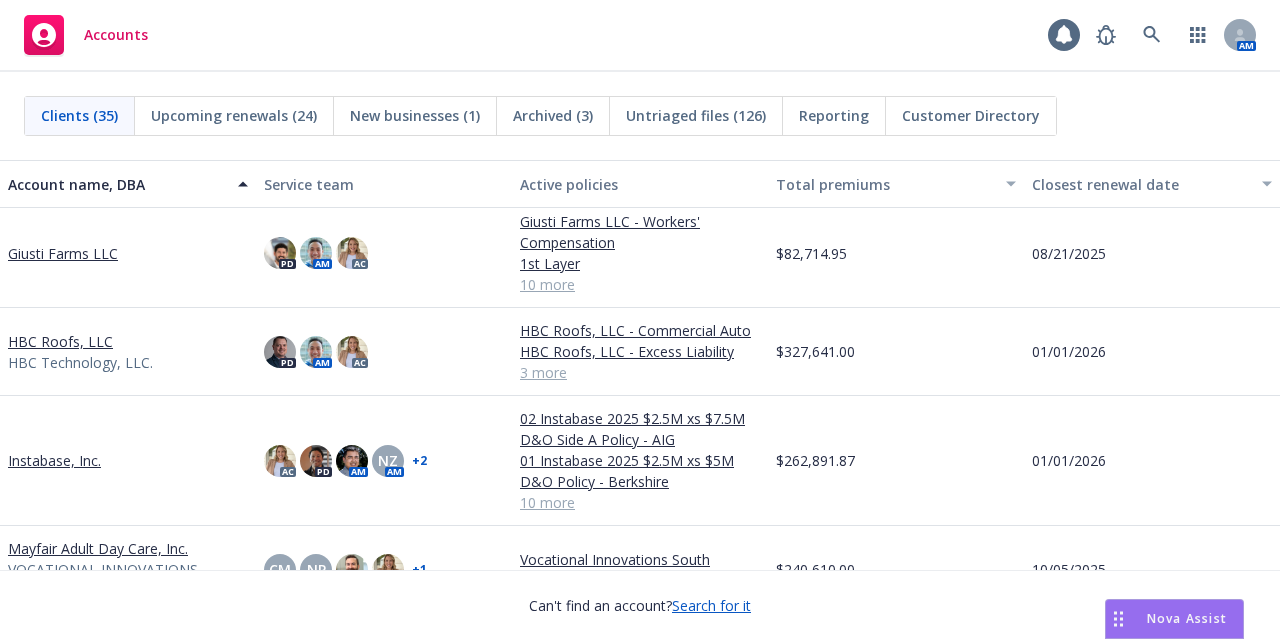 scroll, scrollTop: 1300, scrollLeft: 0, axis: vertical 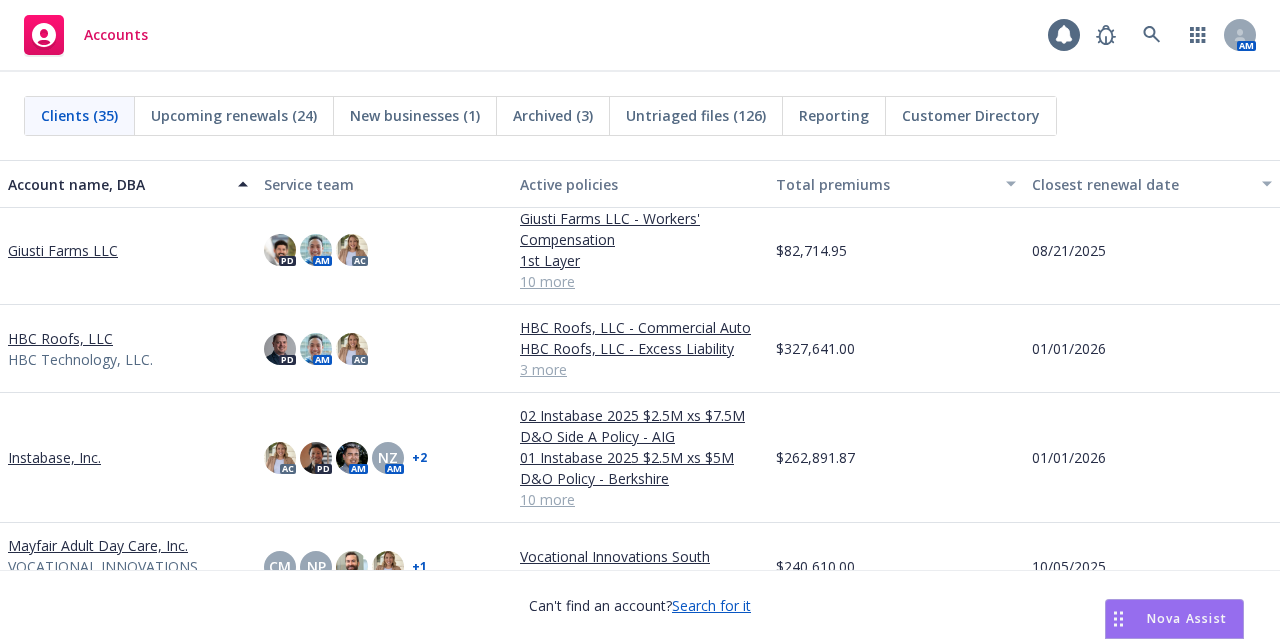drag, startPoint x: 63, startPoint y: 263, endPoint x: 66, endPoint y: 251, distance: 12.369317 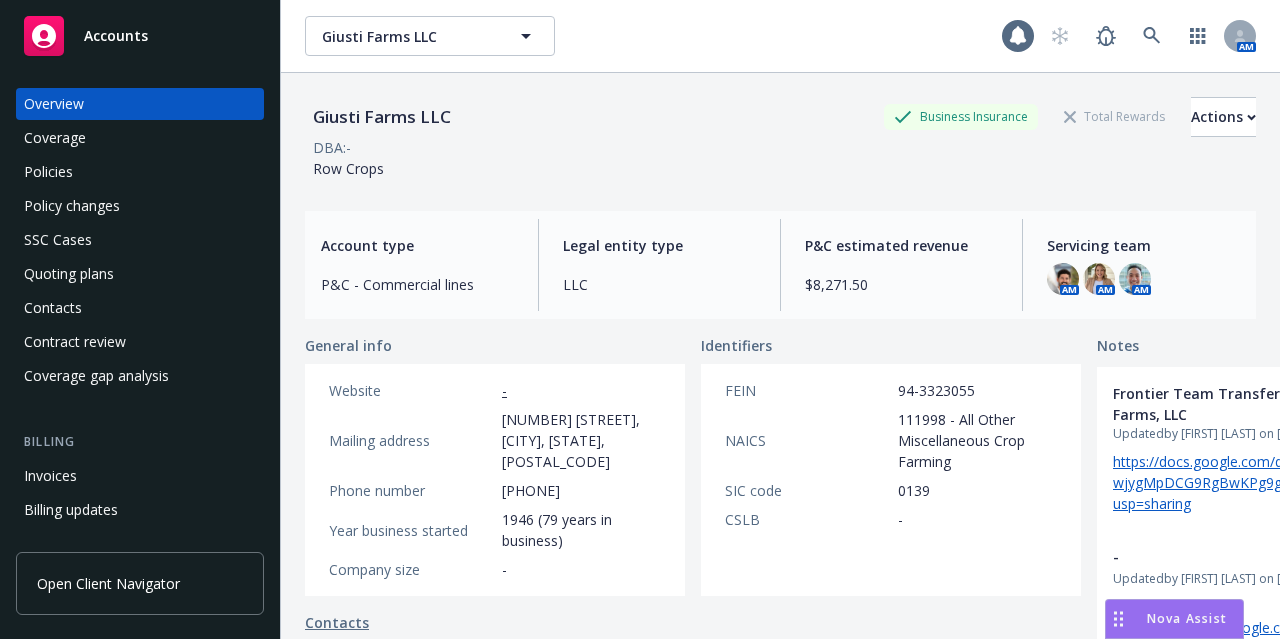 click on "Policies" at bounding box center [140, 172] 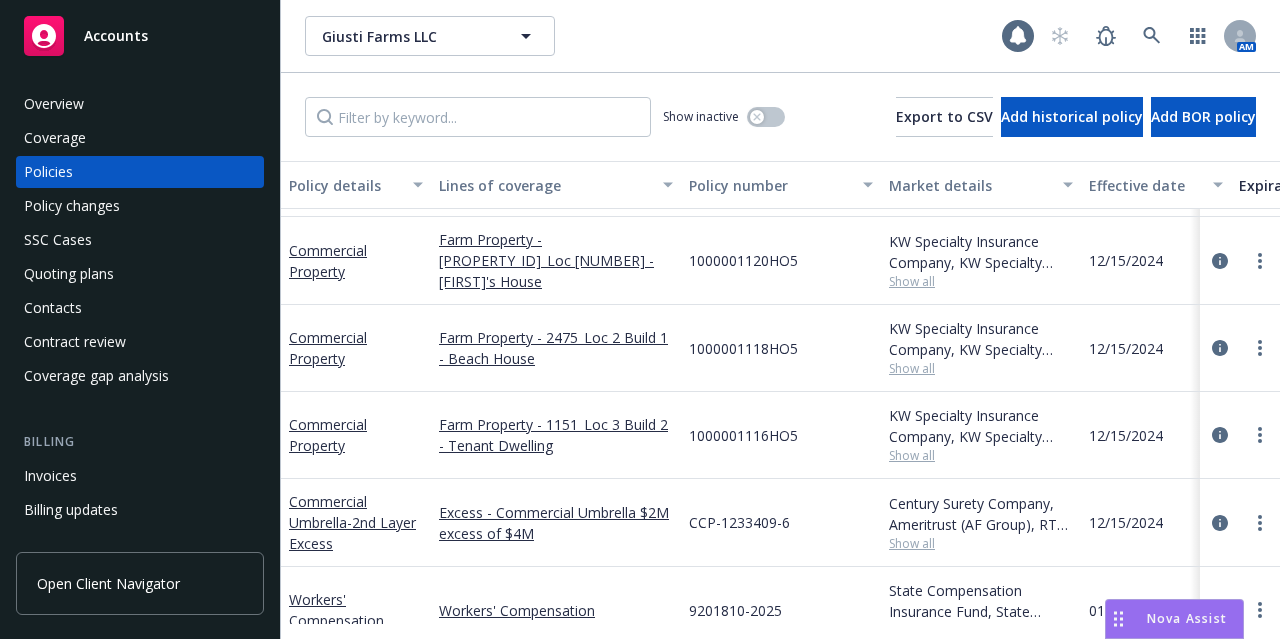 scroll, scrollTop: 601, scrollLeft: 0, axis: vertical 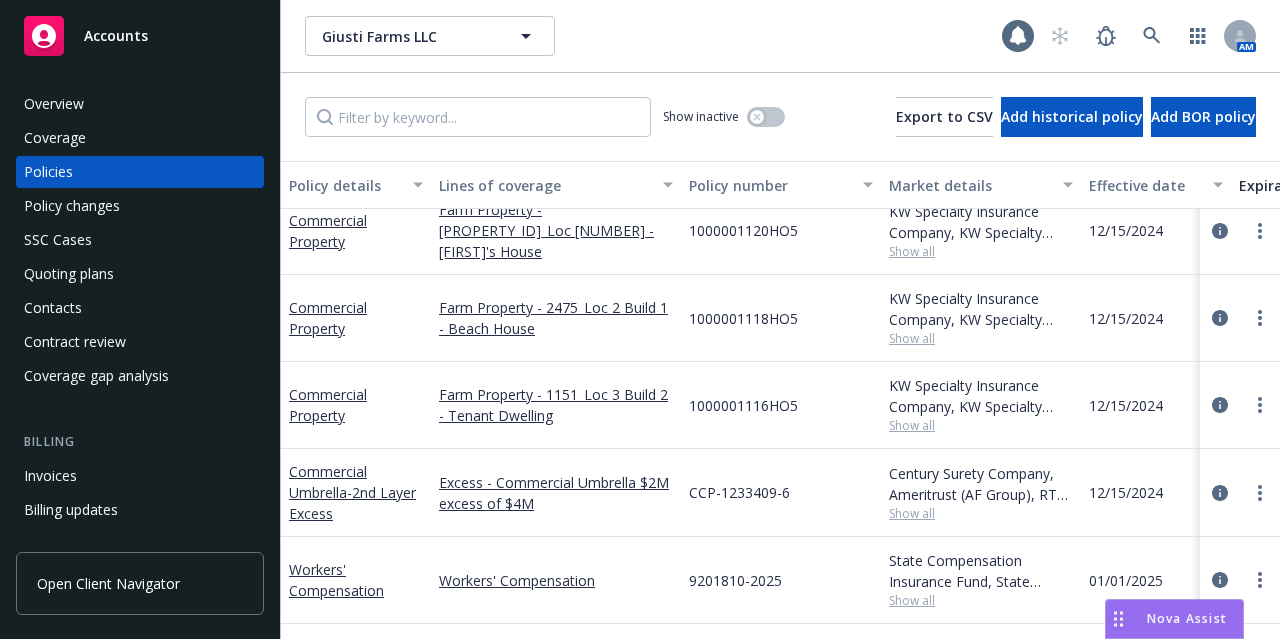 click on "Show all" at bounding box center (981, 600) 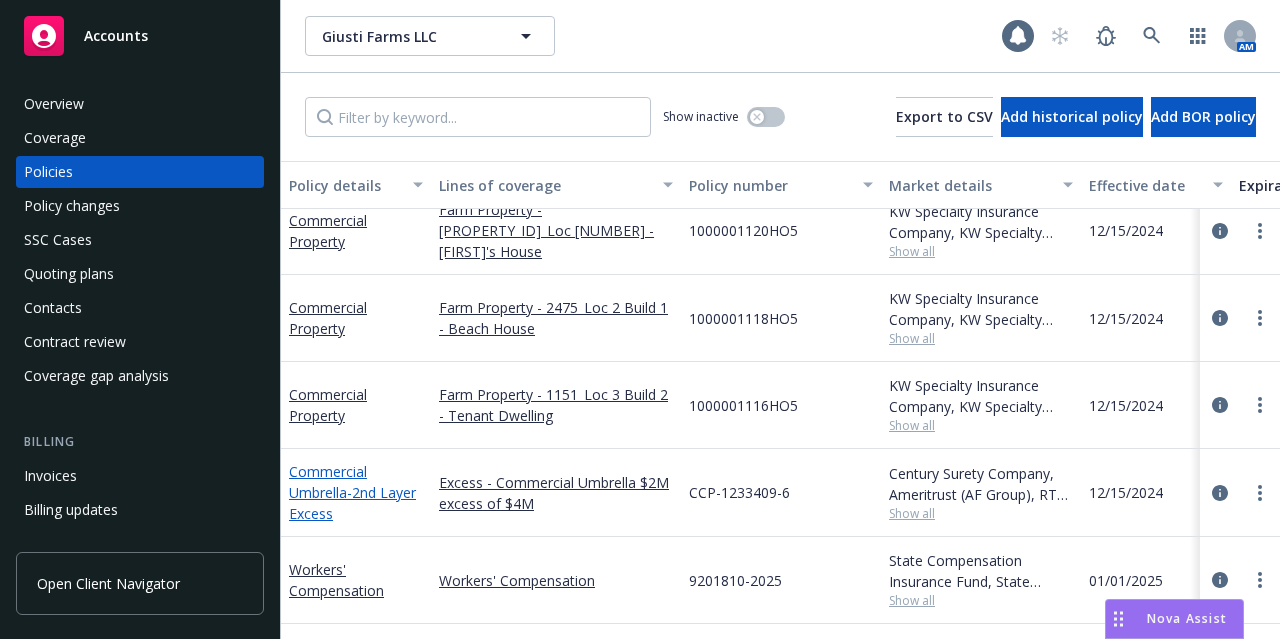 click on "-  2nd Layer Excess" at bounding box center (352, 503) 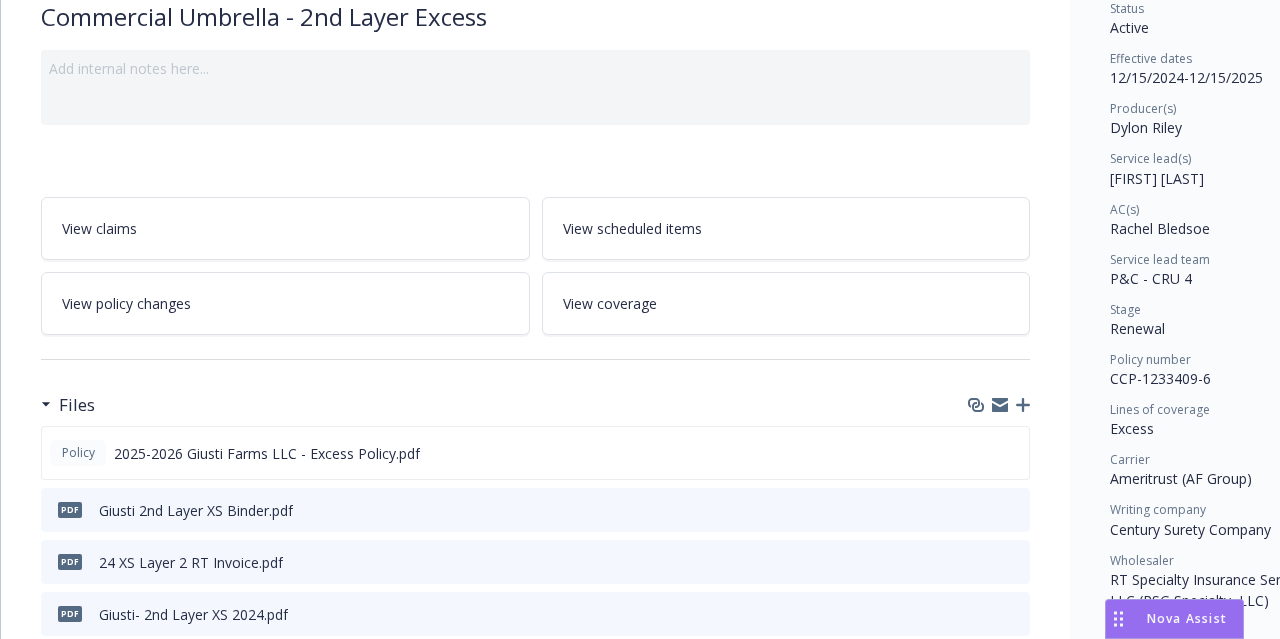 scroll, scrollTop: 0, scrollLeft: 0, axis: both 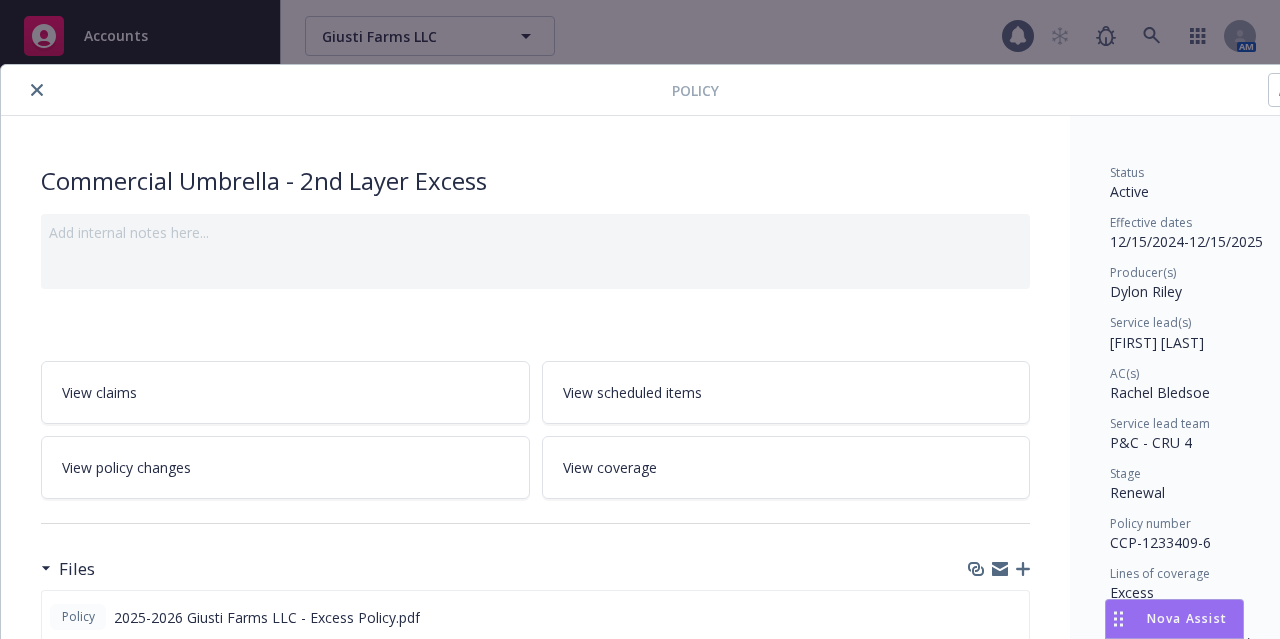 click 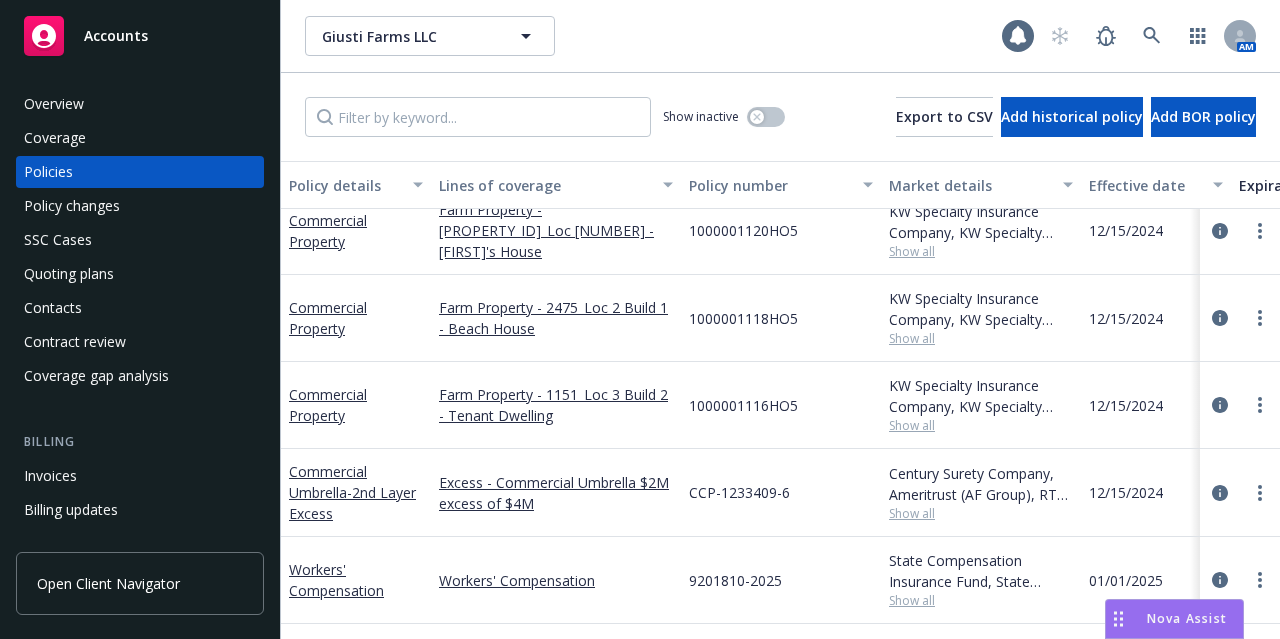 click on "Accounts" at bounding box center (140, 36) 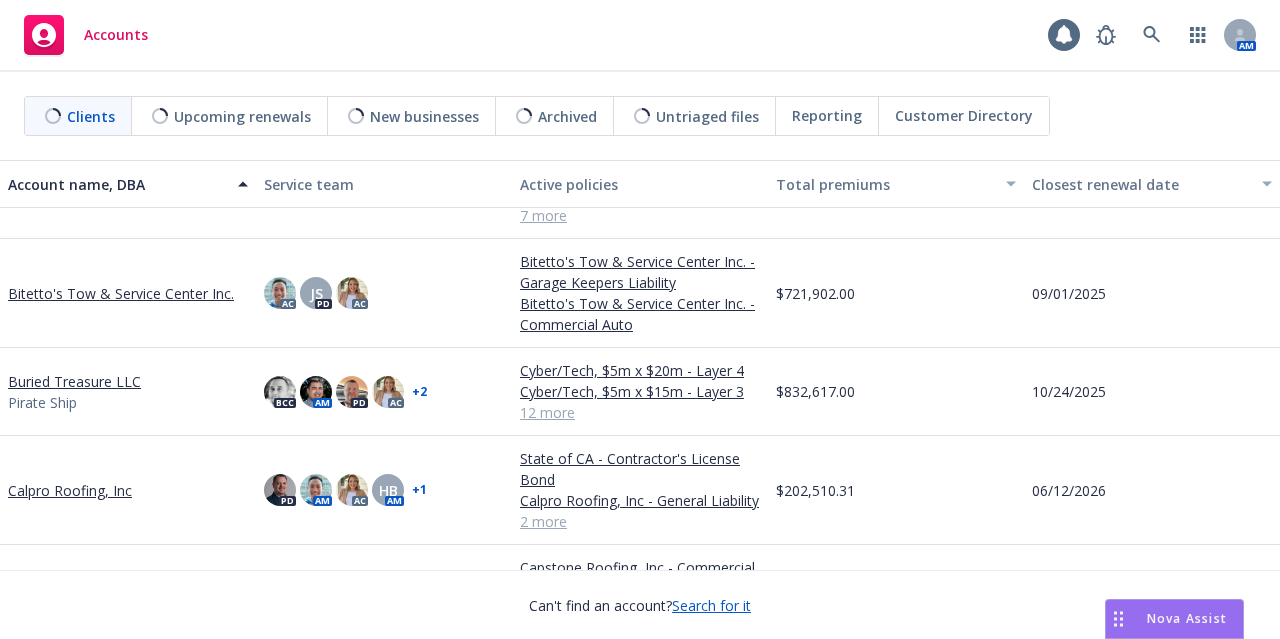scroll, scrollTop: 200, scrollLeft: 0, axis: vertical 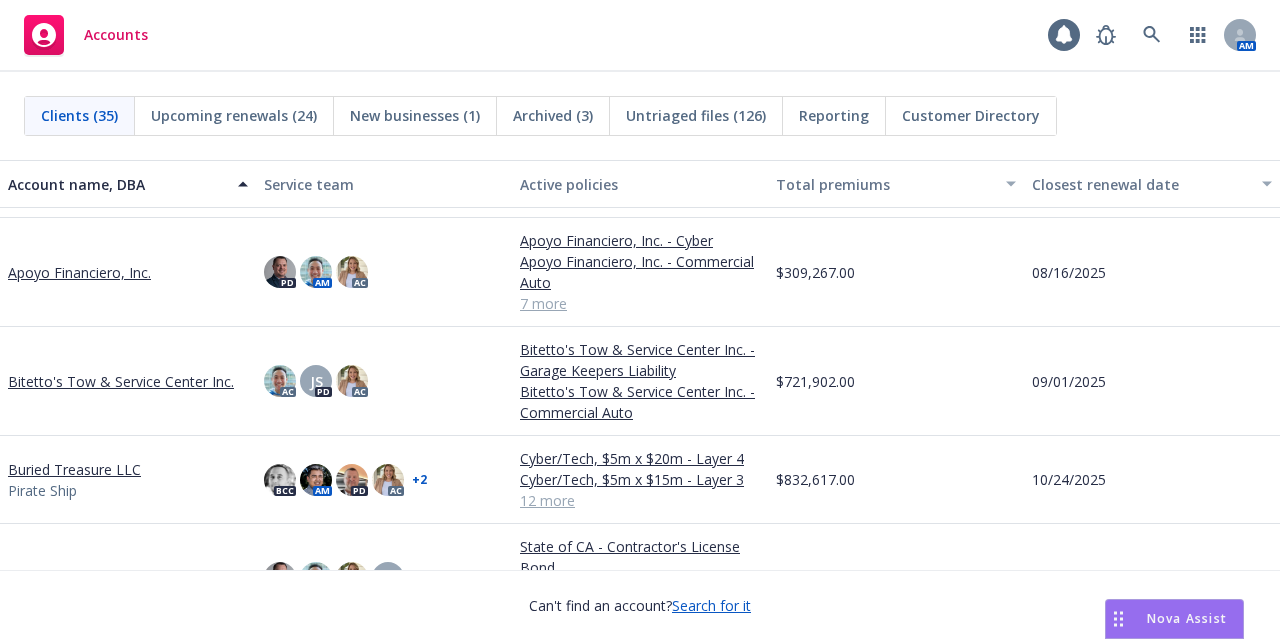 click on "Bitetto's Tow & Service Center Inc." at bounding box center (121, 381) 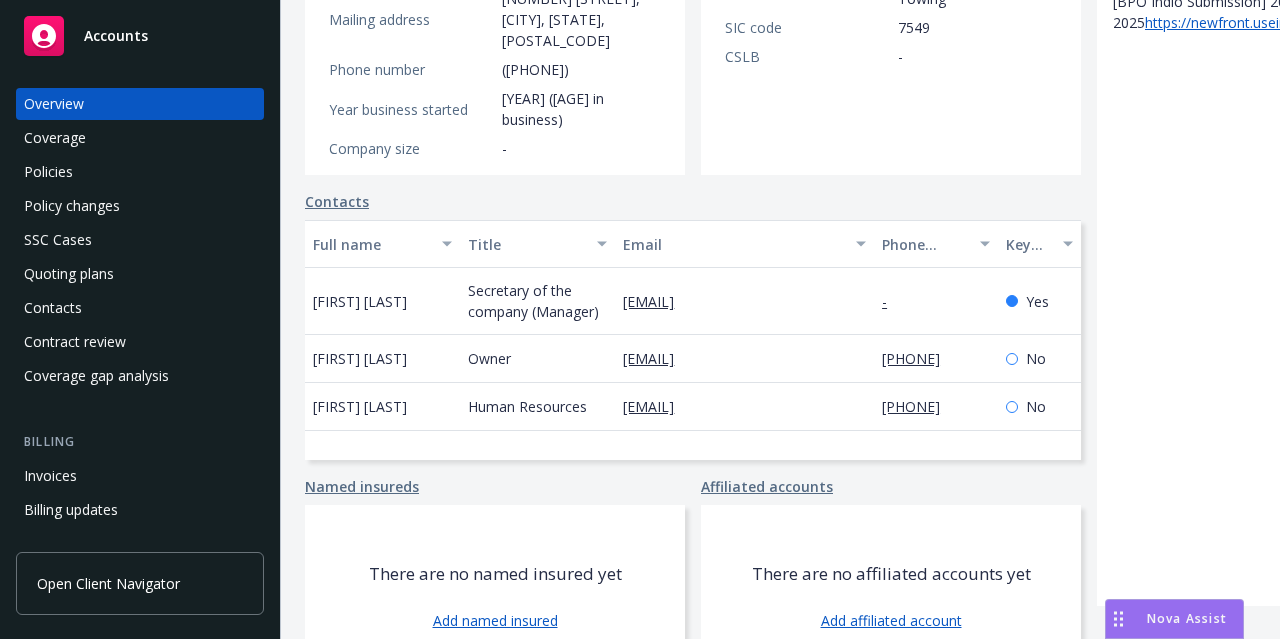 scroll, scrollTop: 484, scrollLeft: 0, axis: vertical 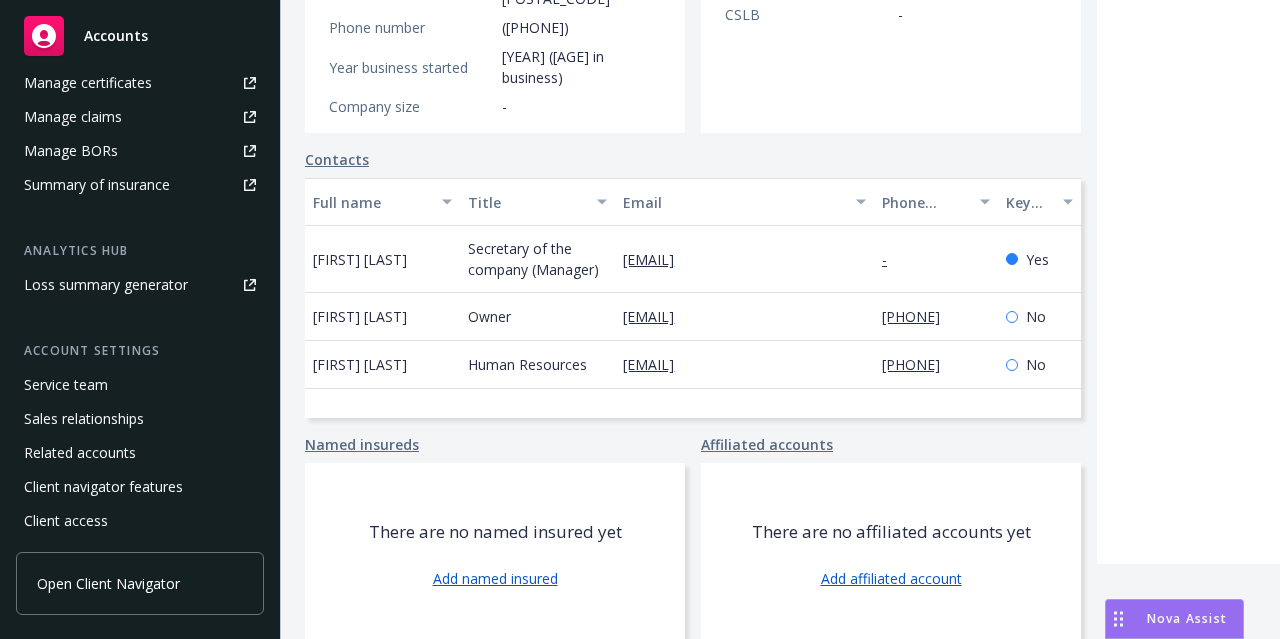 click on "Service team" at bounding box center [66, 385] 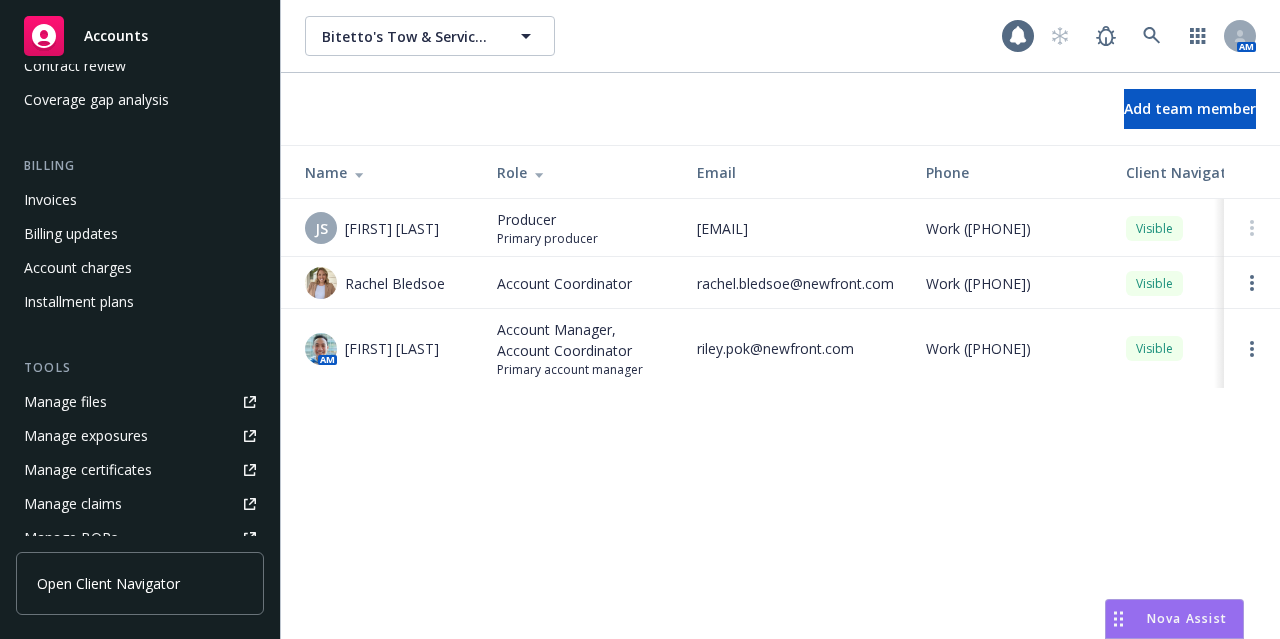 scroll, scrollTop: 0, scrollLeft: 0, axis: both 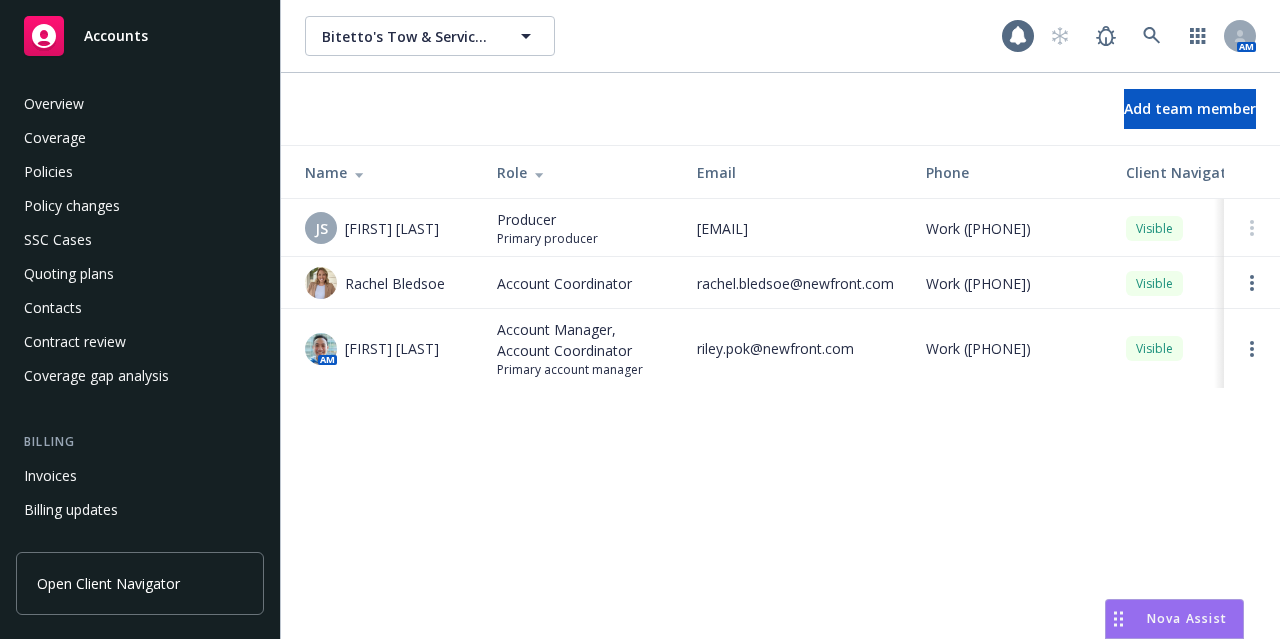 click on "Overview" at bounding box center (140, 104) 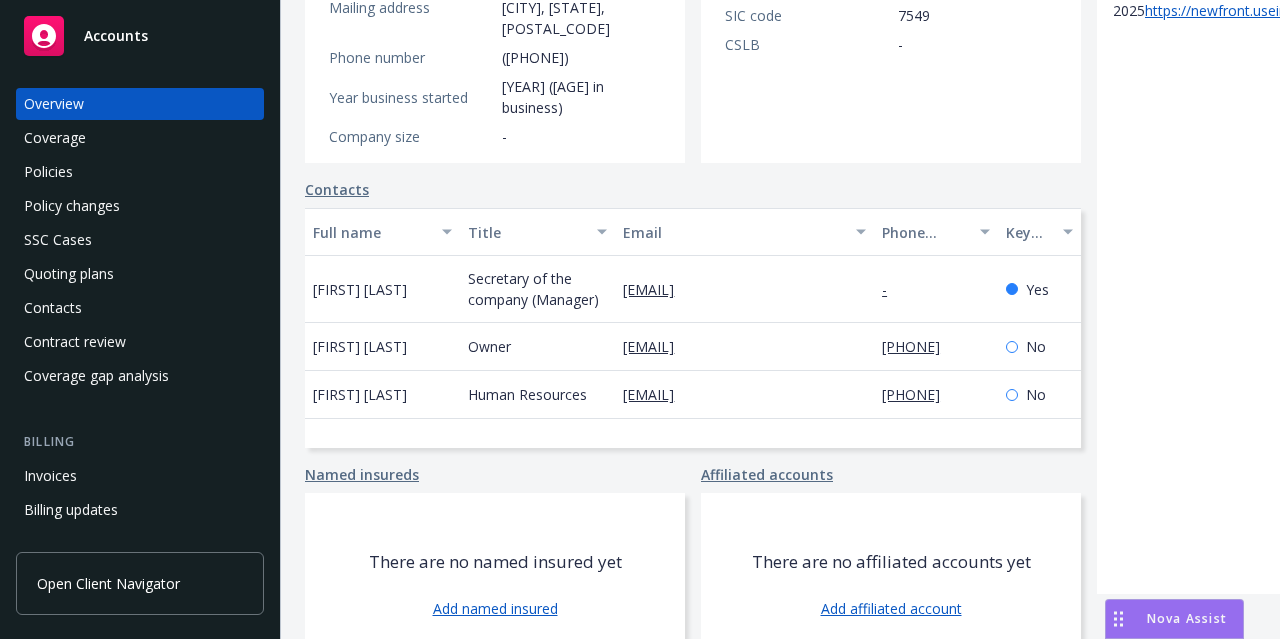 scroll, scrollTop: 484, scrollLeft: 0, axis: vertical 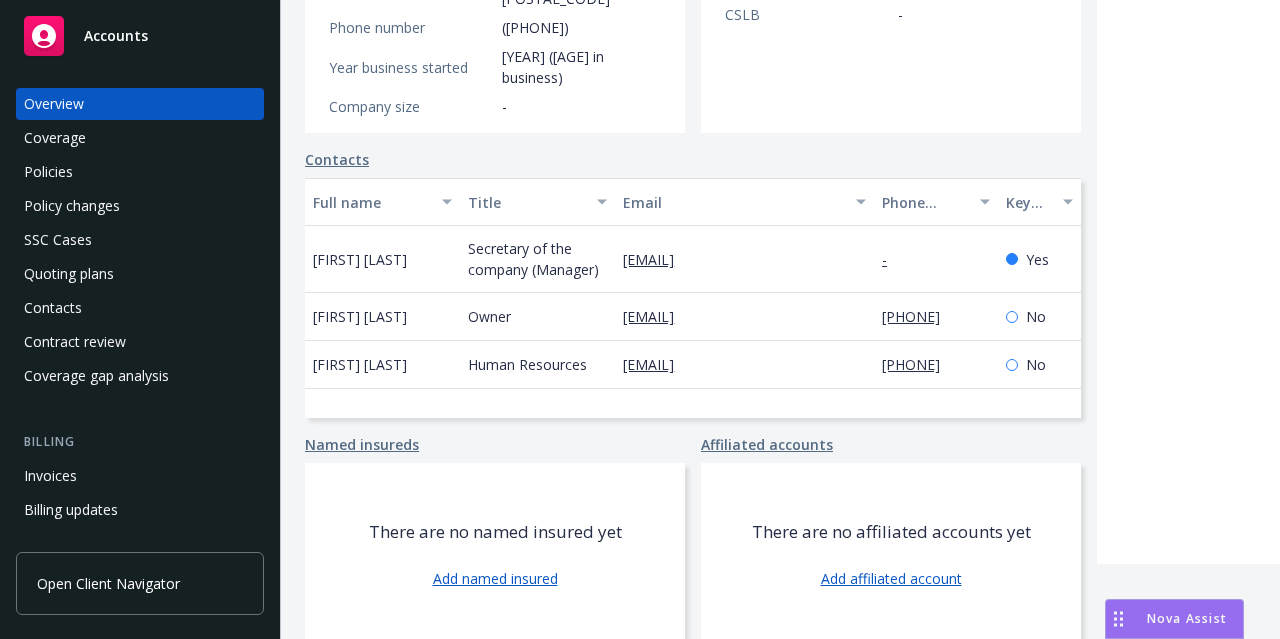 click on "Policies" at bounding box center (140, 172) 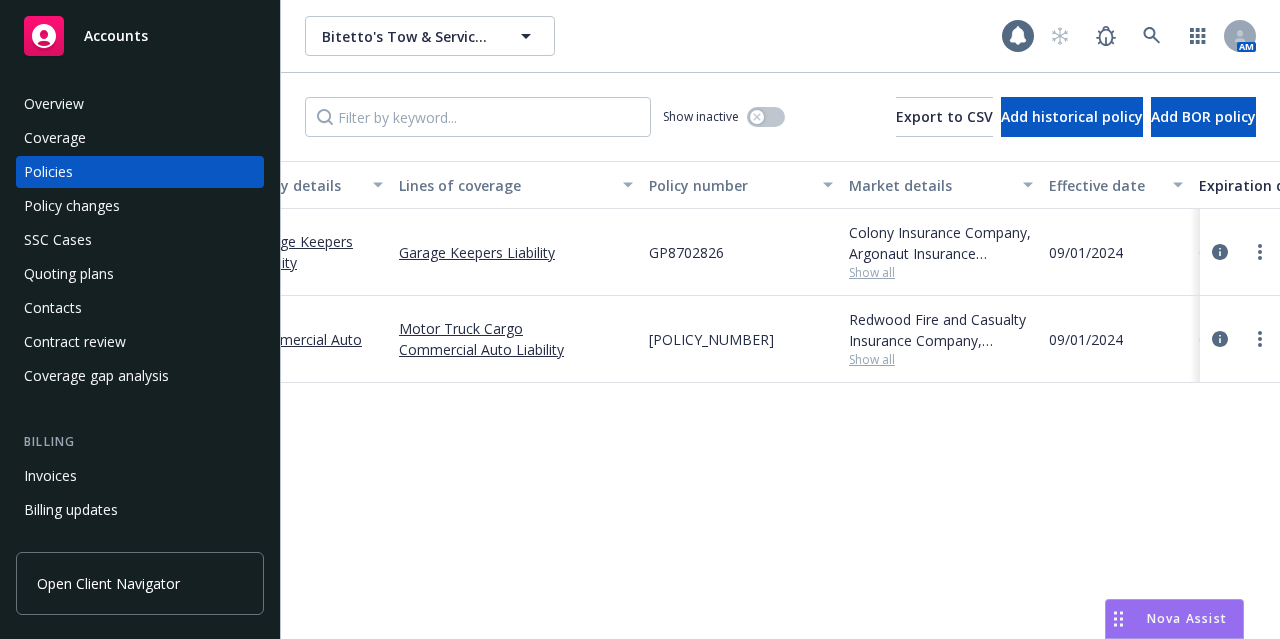 scroll, scrollTop: 0, scrollLeft: 0, axis: both 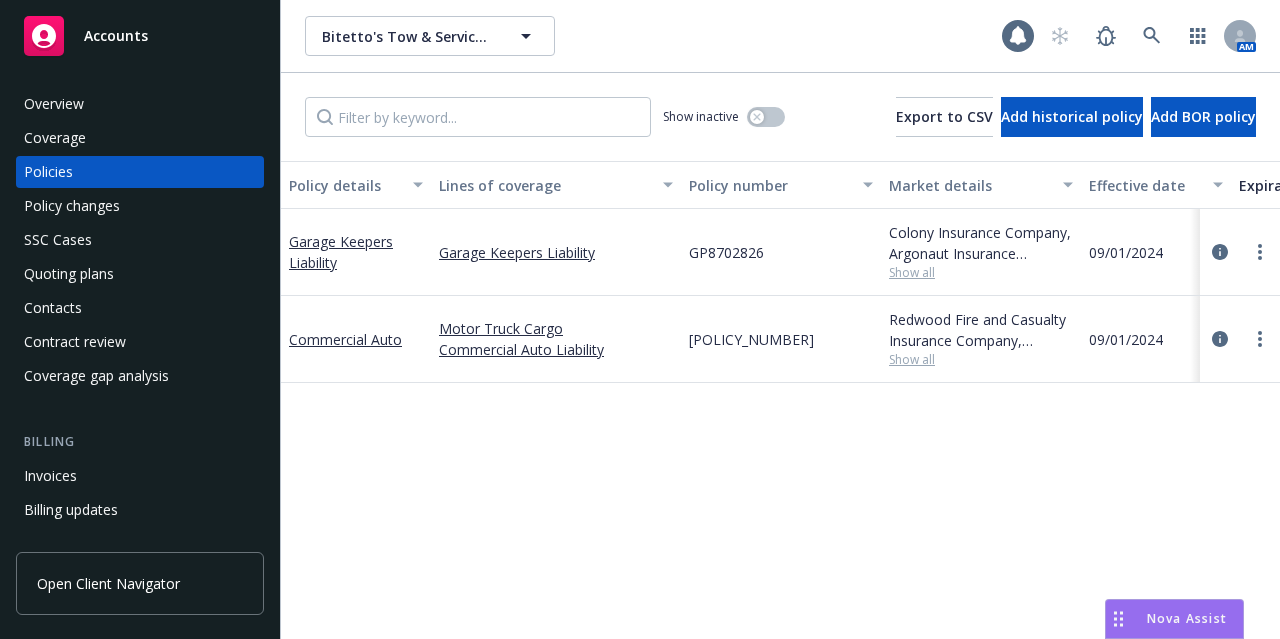 click on "Overview" at bounding box center (140, 104) 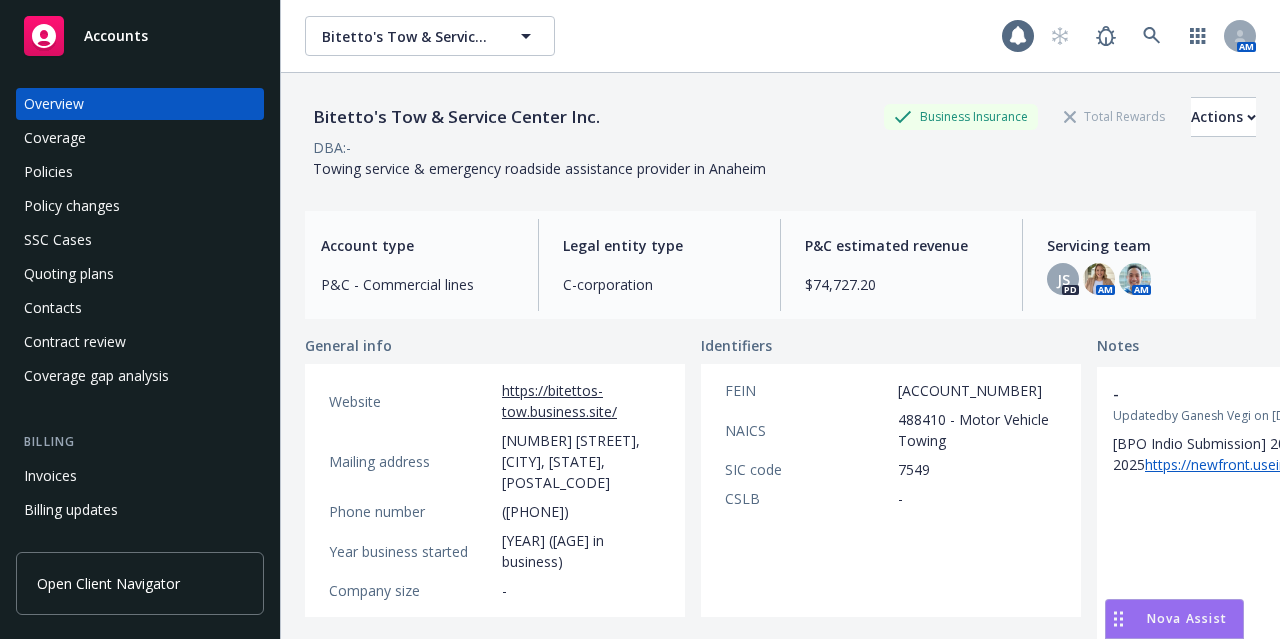 click on "Bitetto's Tow & Service Center Inc. Business Insurance Total Rewards Actions DBA: - Towing service & emergency roadside assistance provider in Anaheim Account type P&C - Commercial lines Legal entity type C-corporation P&C estimated revenue [PRICE] Servicing team JS PD AM AM General info Website https://bitettos-tow.business.site/ Mailing address [NUMBER] [STREET], [CITY], [STATE], [POSTAL_CODE] Phone number ([PHONE]) Year business started [YEAR] ([AGE] in business) Company size - Identifiers FEIN [ACCOUNT_NUMBER] NAICS 488410 - Motor Vehicle Towing SIC code 7549 CSLB - Contacts Full name Title Email Phone number Key contact [FIRST] [LAST] Secretary of the company (Manager) [EMAIL] - Yes [FIRST] [LAST] [EMAIL] [PHONE] No [FIRST] [LAST] Human Resources [EMAIL] [PHONE] No Named insureds There are no named insured yet Add named insured Affiliated accounts There are no affiliated accounts yet Add affiliated account Notes - Updated by [FIRST] [LAST]" at bounding box center (780, 392) 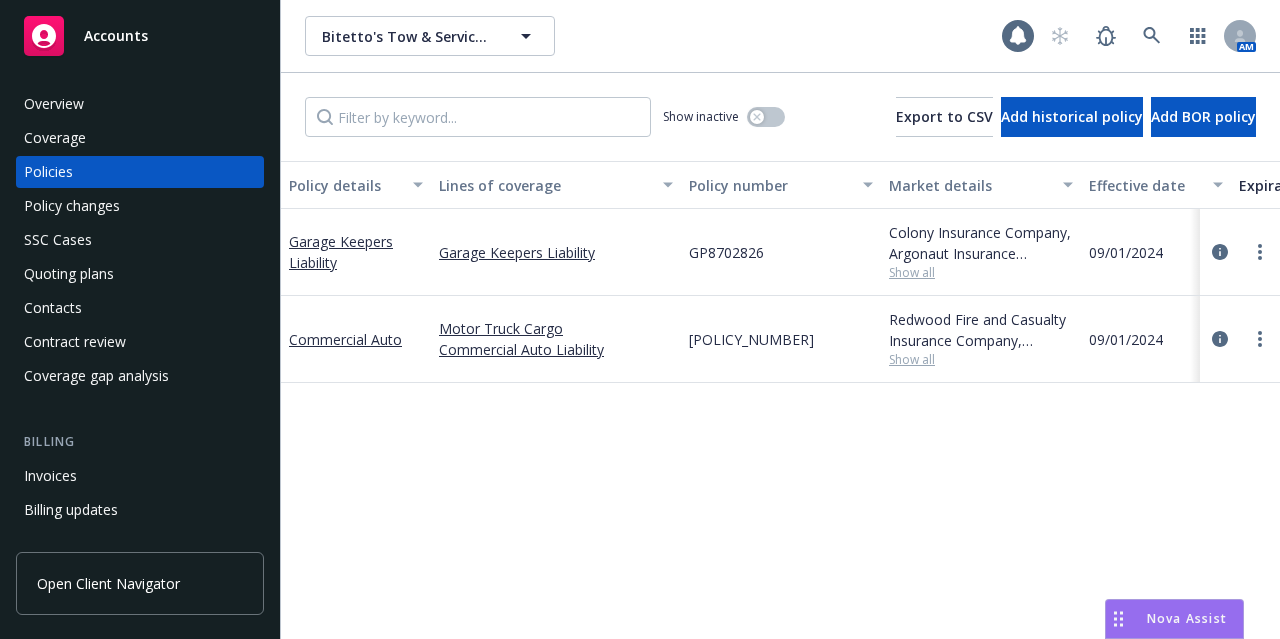 click on "Accounts" at bounding box center [140, 36] 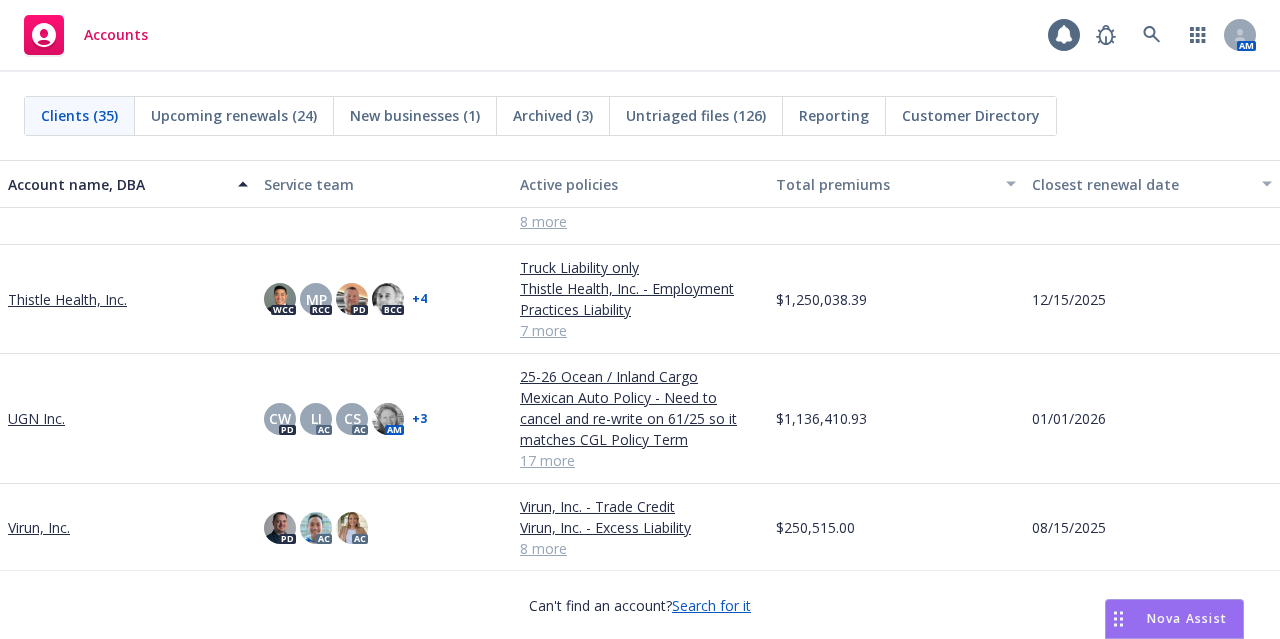 scroll, scrollTop: 2555, scrollLeft: 0, axis: vertical 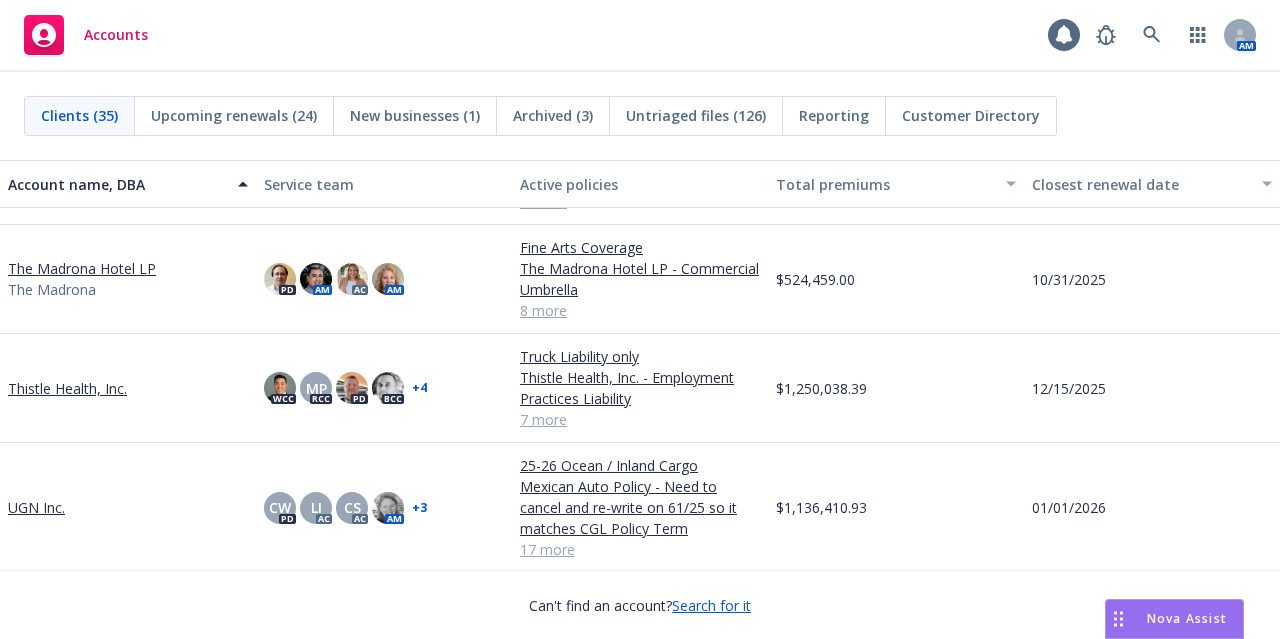 click on "Thistle Health, Inc." at bounding box center (67, 388) 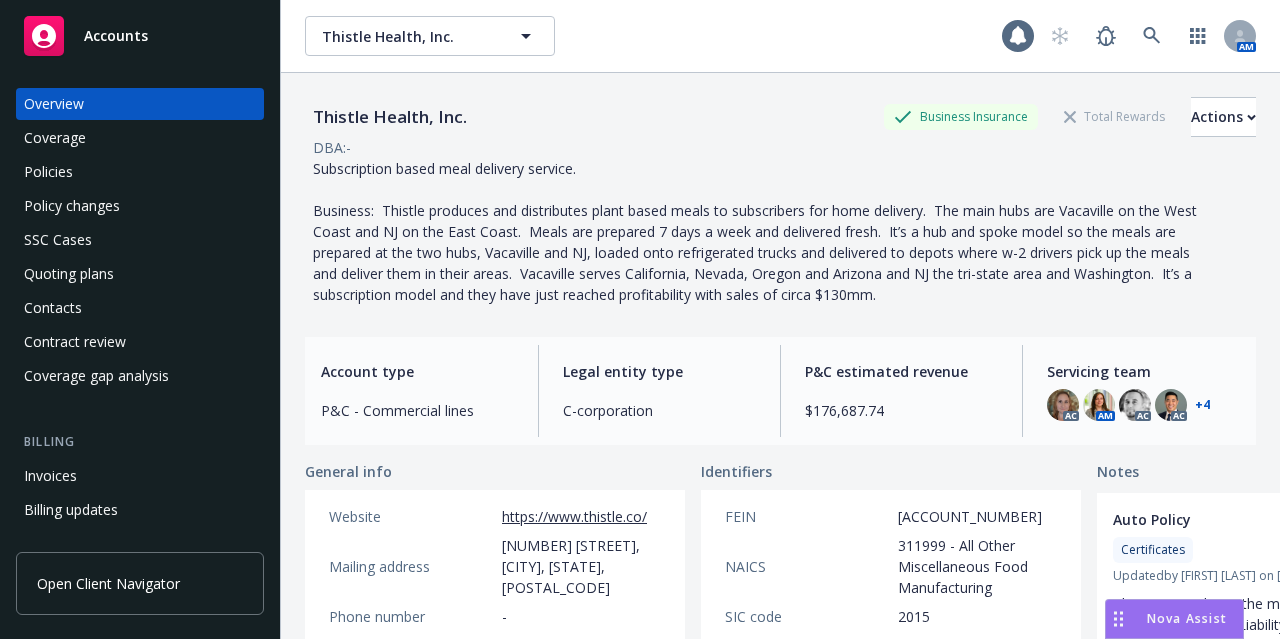 click on "Policies" at bounding box center [140, 172] 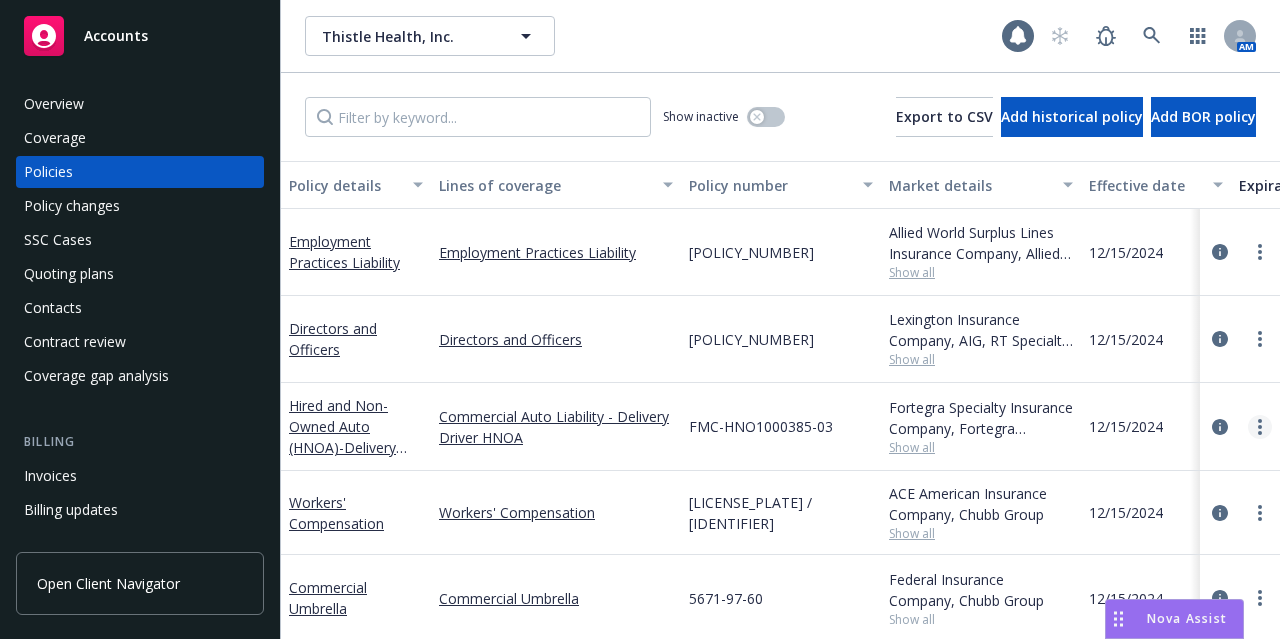 click at bounding box center [1260, 427] 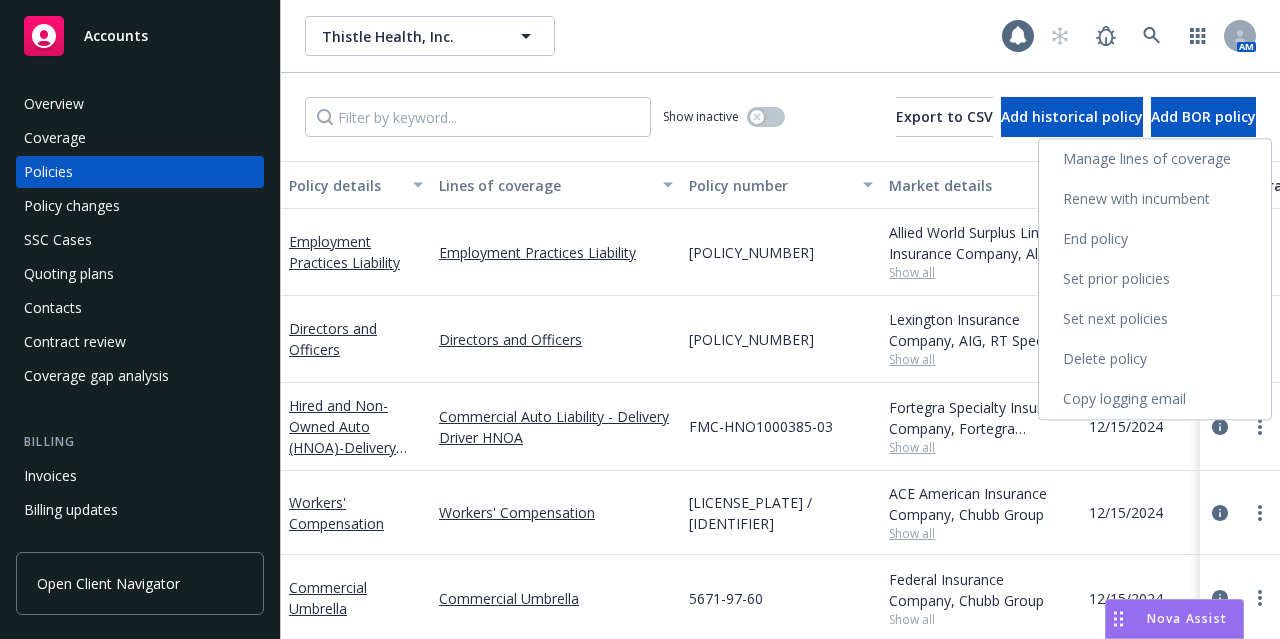 click on "Copy logging email" at bounding box center [1155, 399] 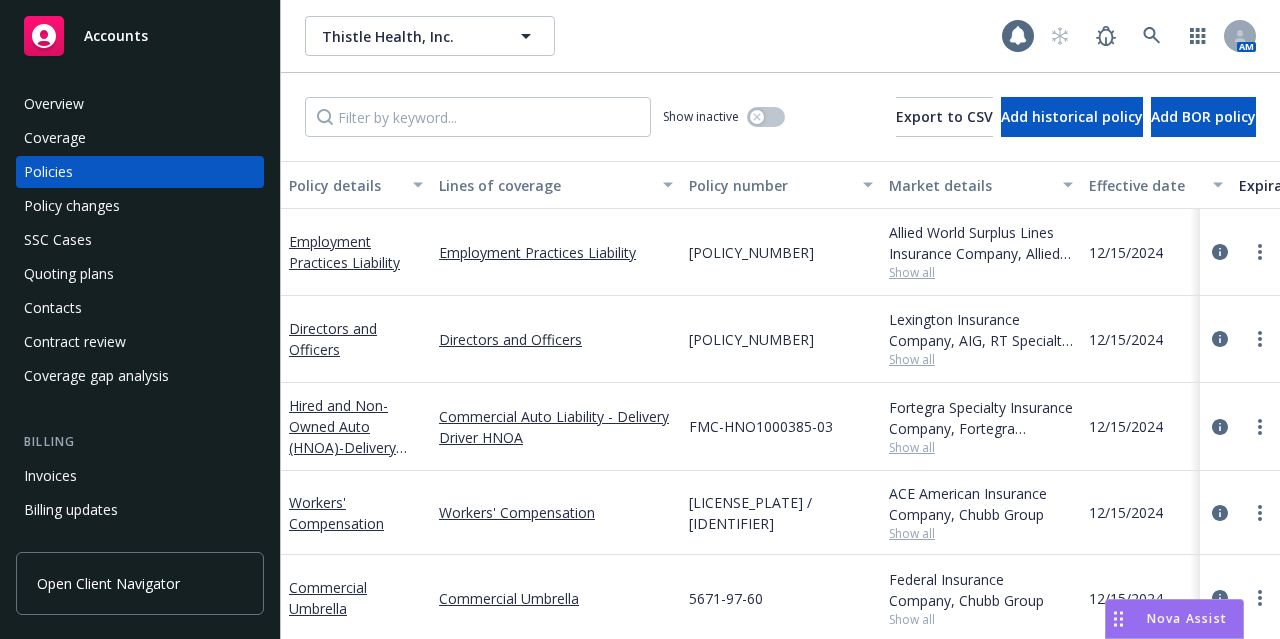 click on "Accounts" at bounding box center (140, 36) 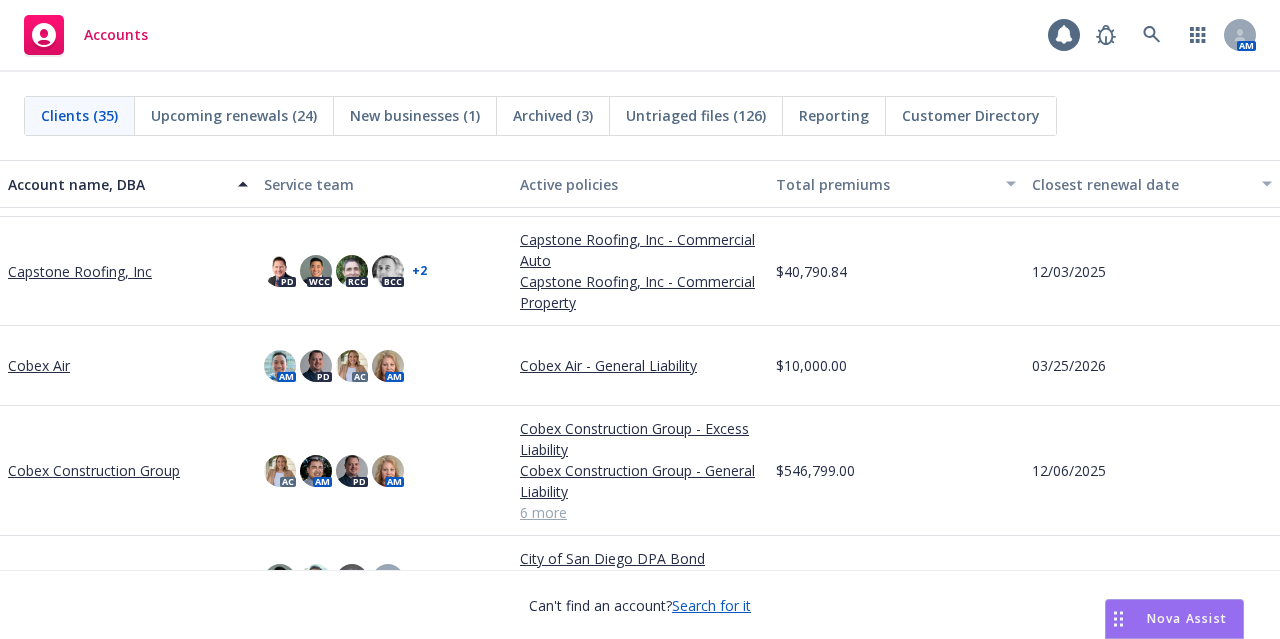 scroll, scrollTop: 600, scrollLeft: 0, axis: vertical 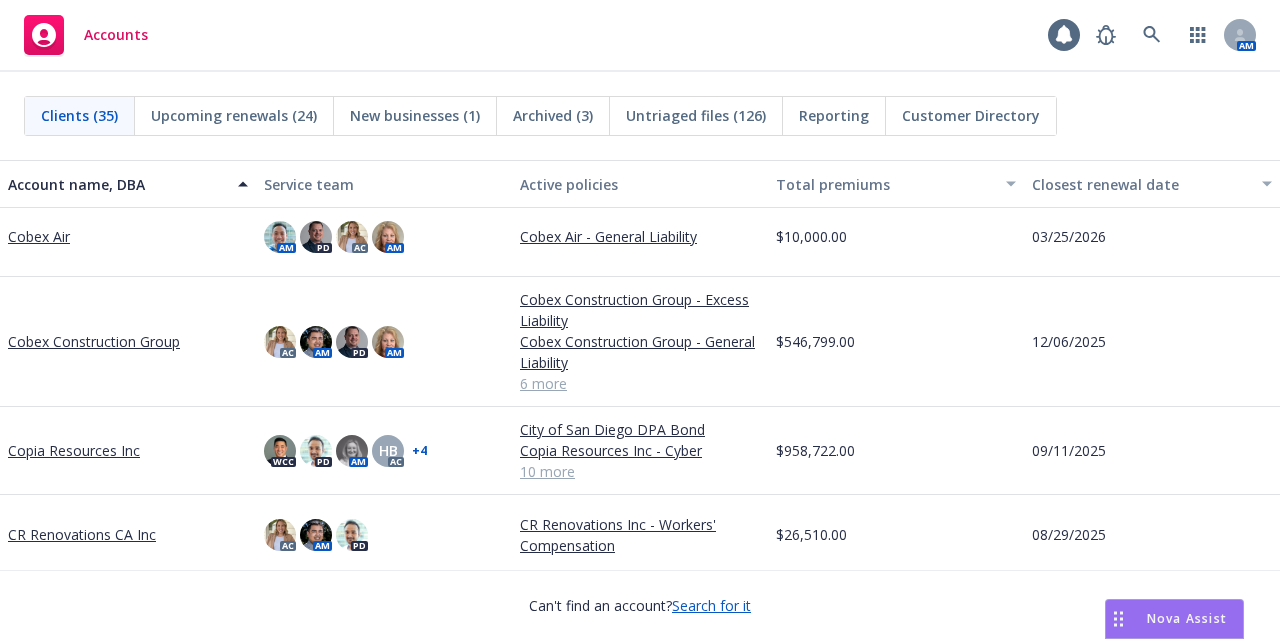 click on "Cobex Construction Group" at bounding box center (94, 341) 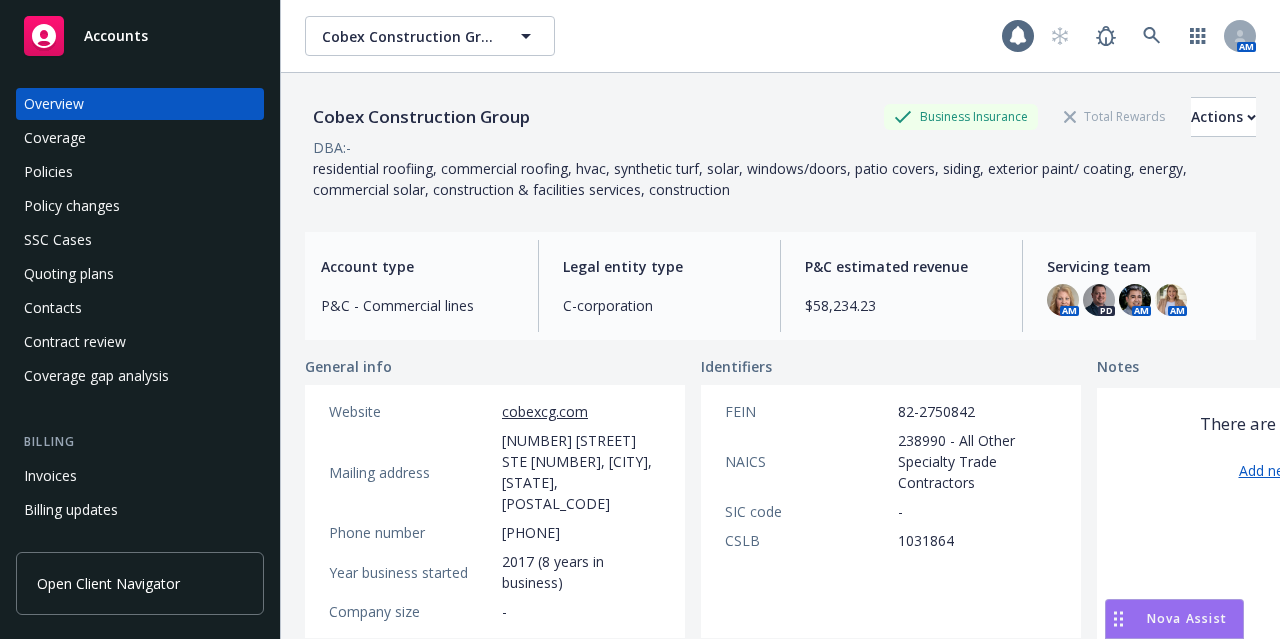 click on "Policies" at bounding box center [140, 172] 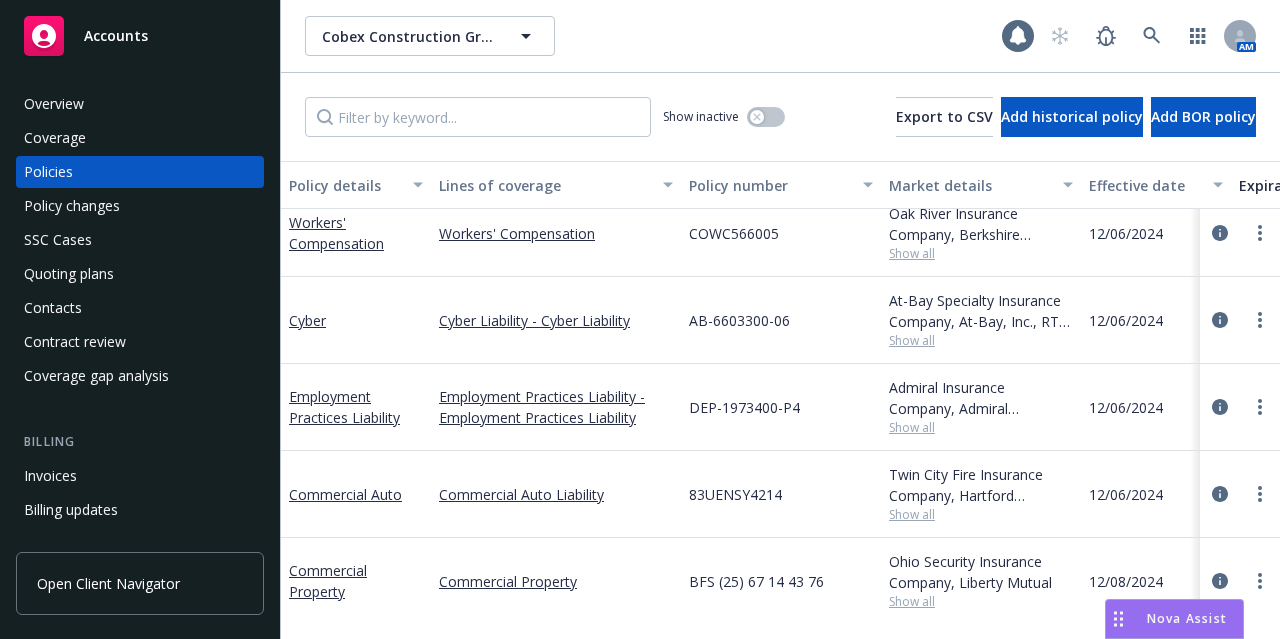 scroll, scrollTop: 0, scrollLeft: 0, axis: both 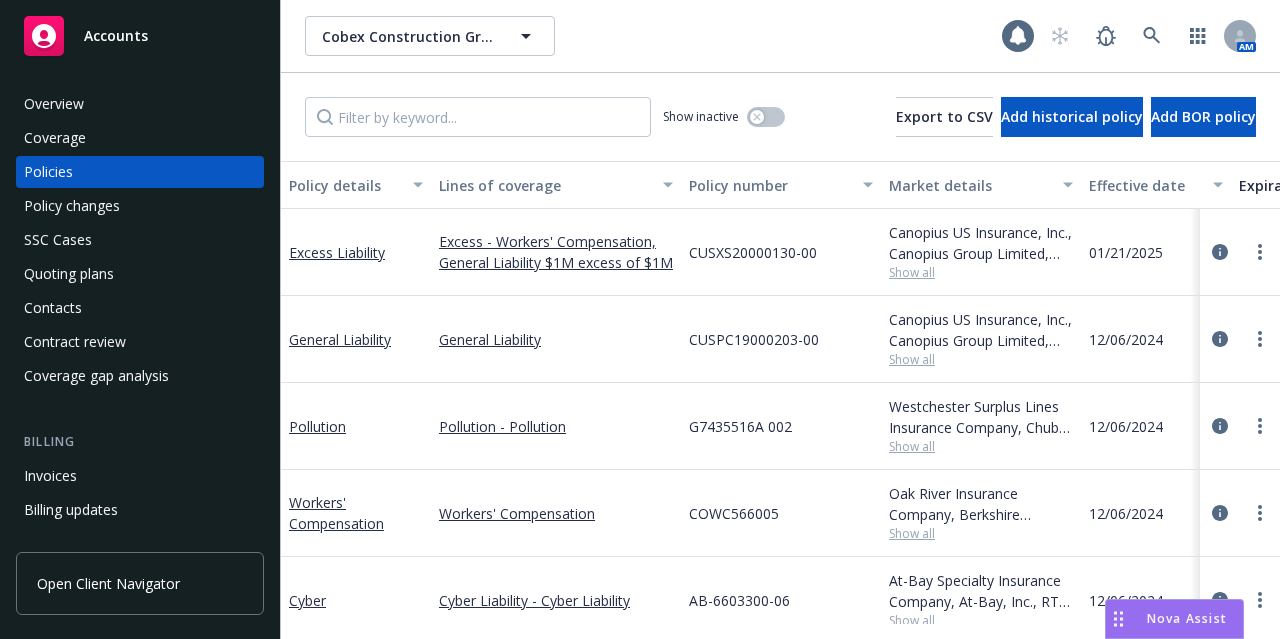 click on "Accounts" at bounding box center (116, 36) 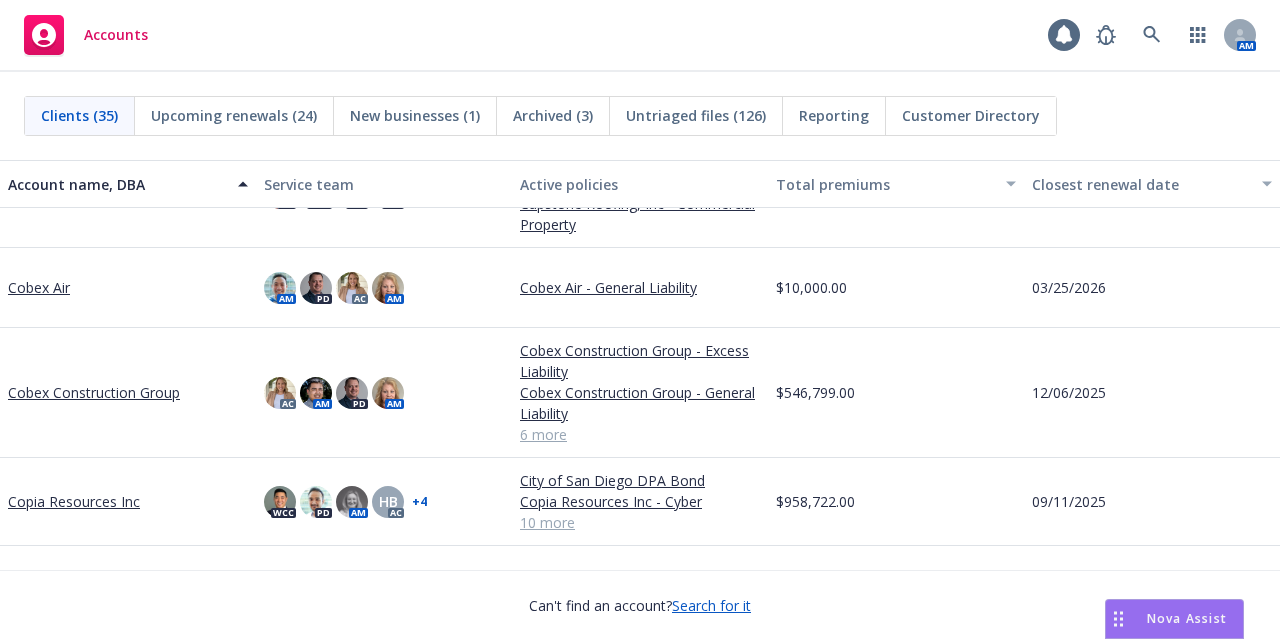 scroll, scrollTop: 600, scrollLeft: 0, axis: vertical 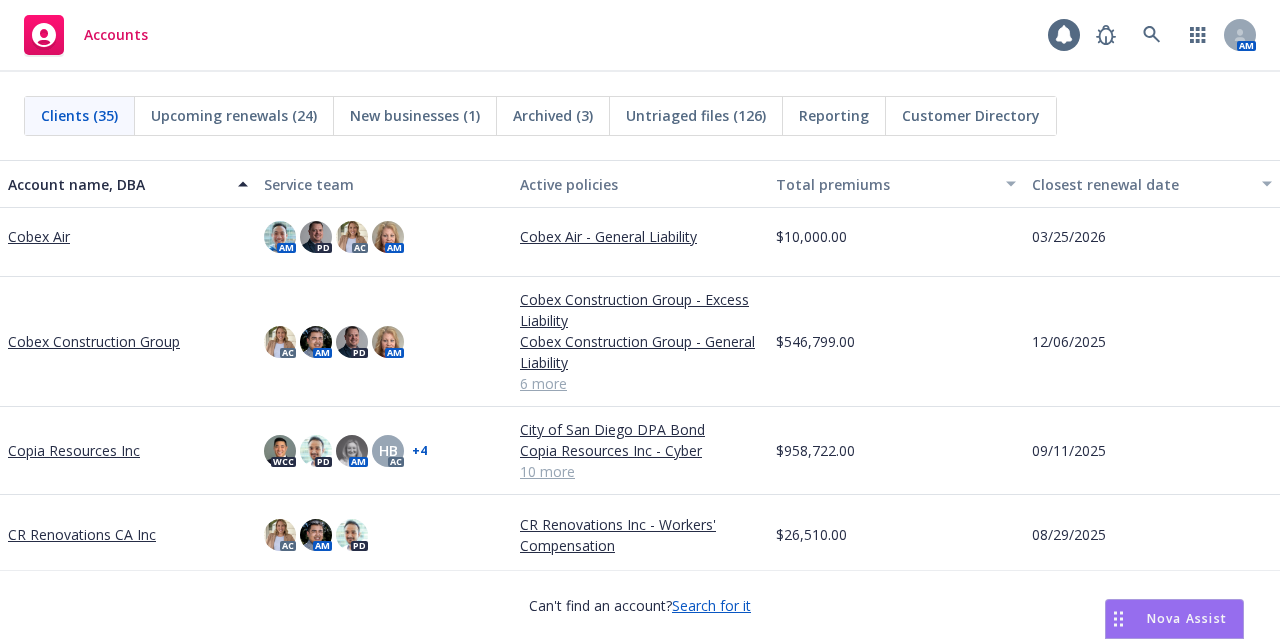 click on "Cobex Construction Group" at bounding box center [94, 341] 